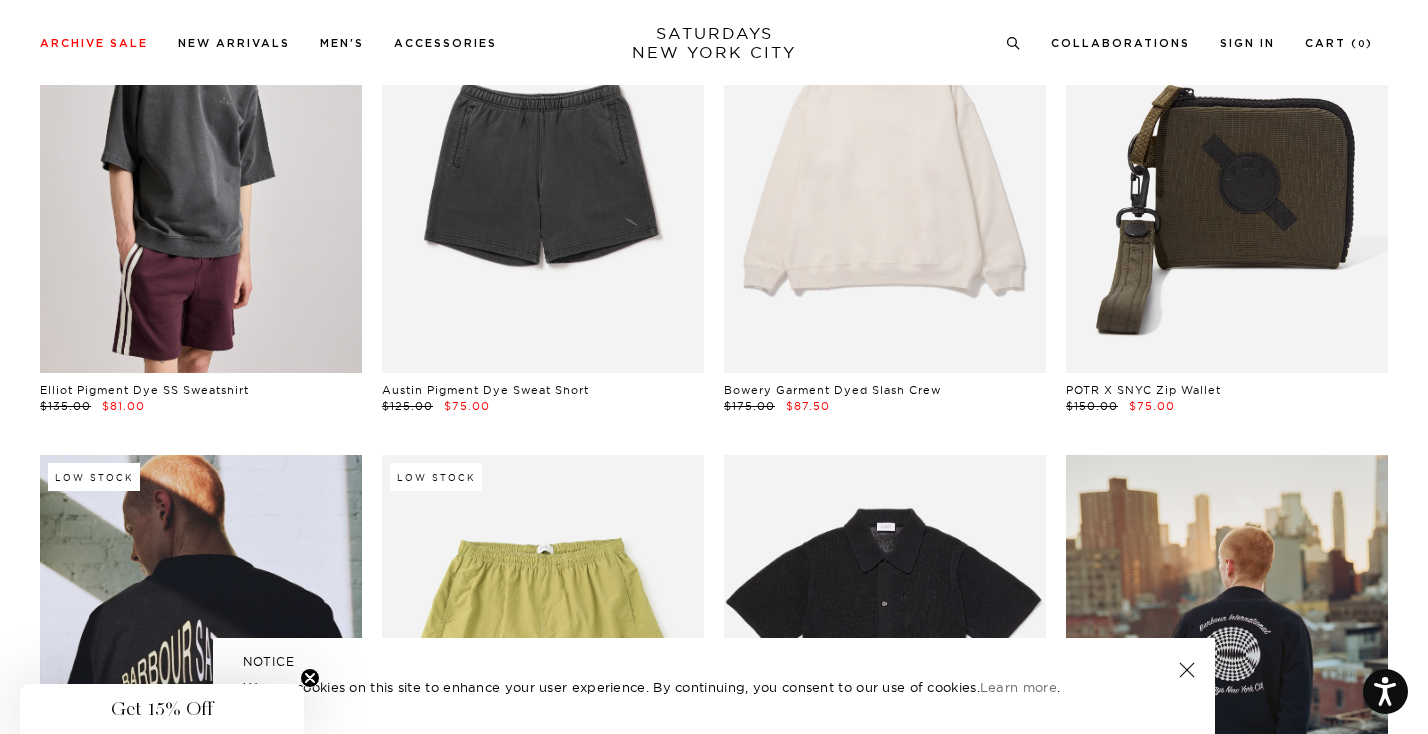 scroll, scrollTop: 15821, scrollLeft: 0, axis: vertical 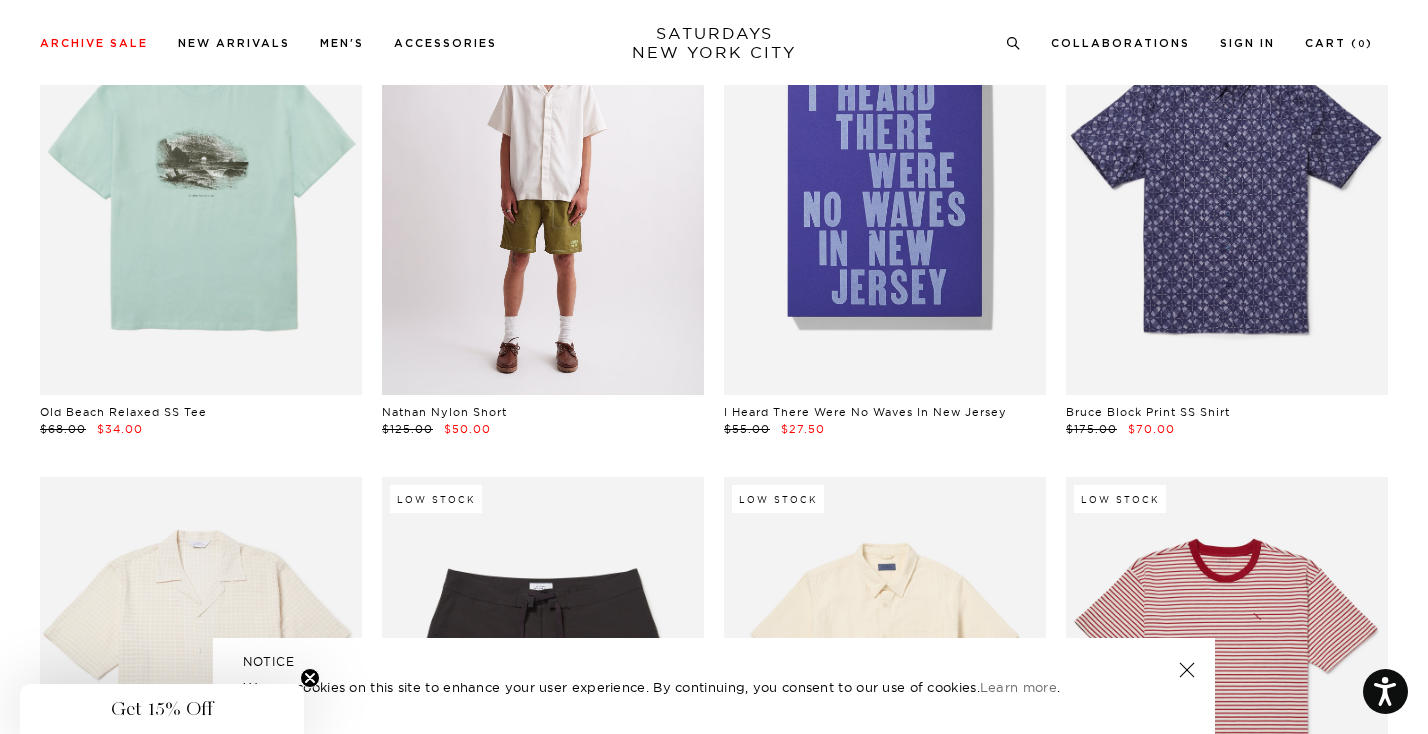 click at bounding box center (543, 194) 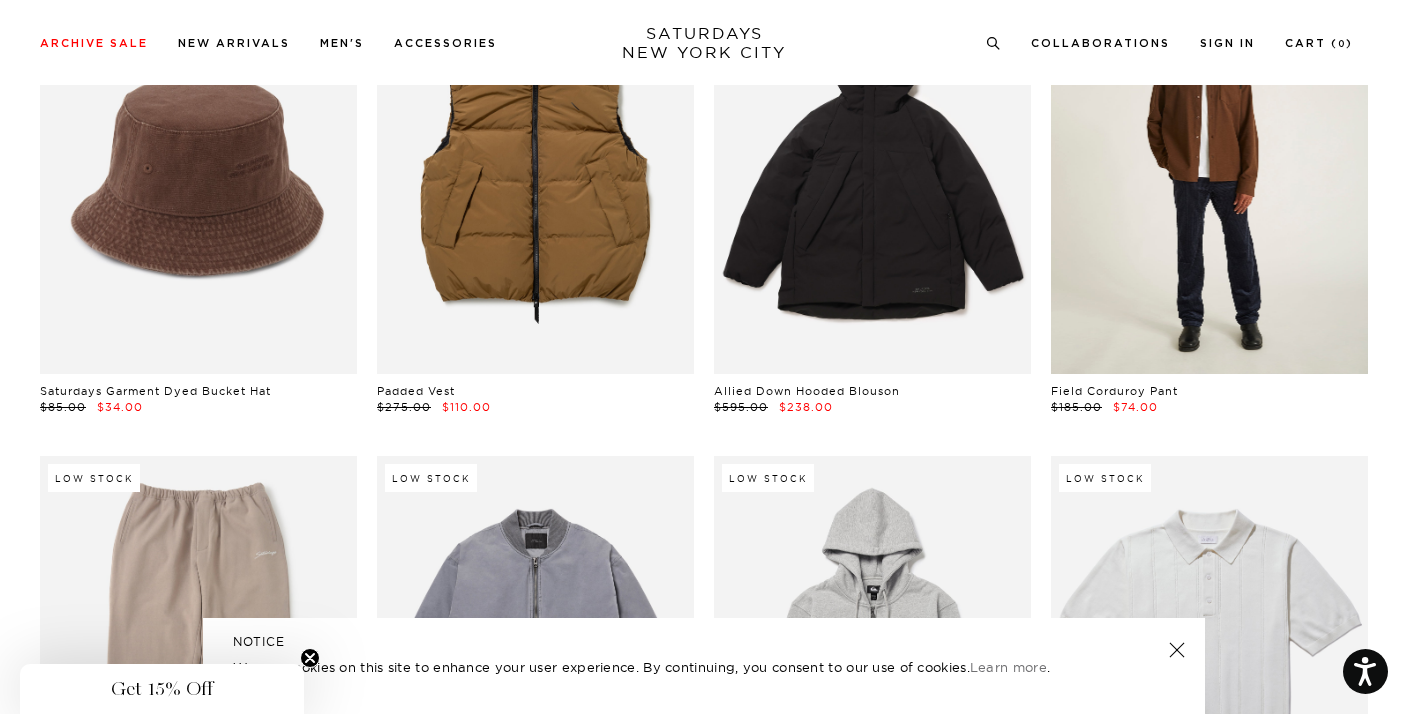 scroll, scrollTop: 25558, scrollLeft: 0, axis: vertical 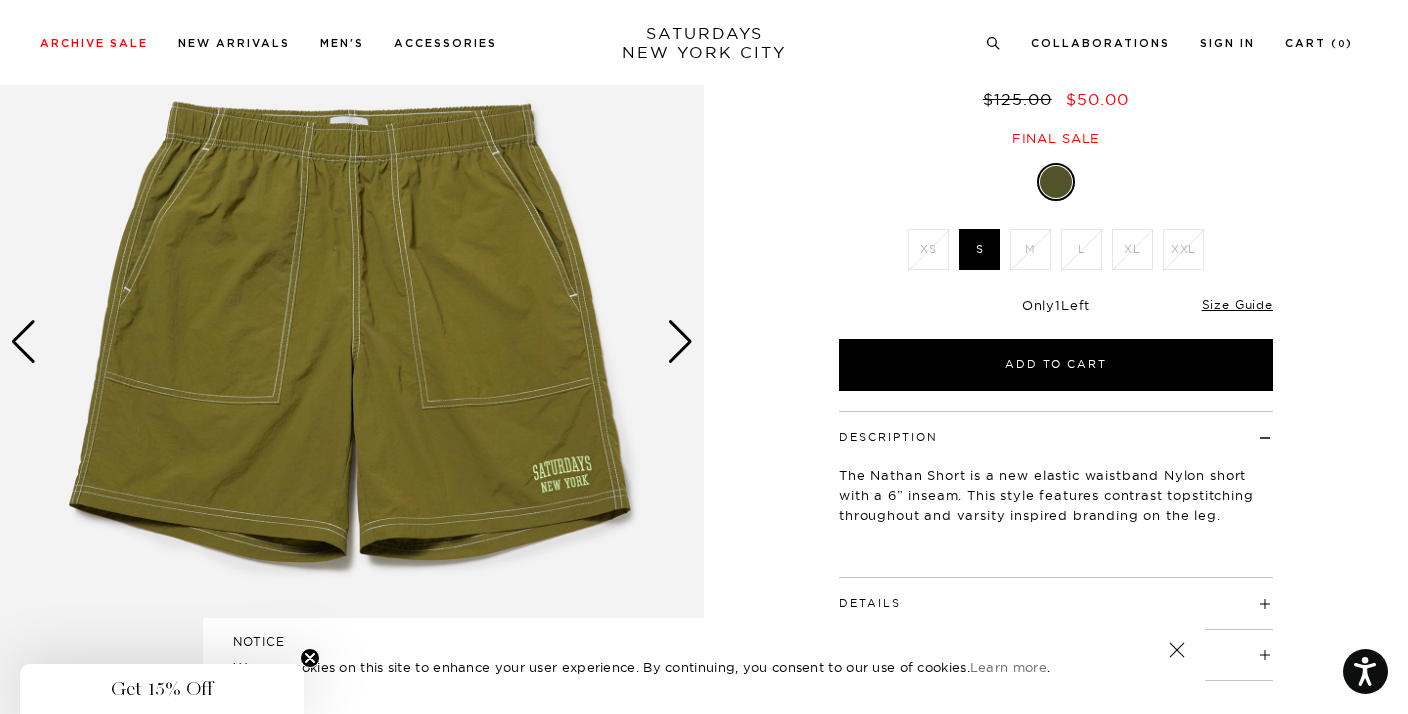 click at bounding box center [993, 40] 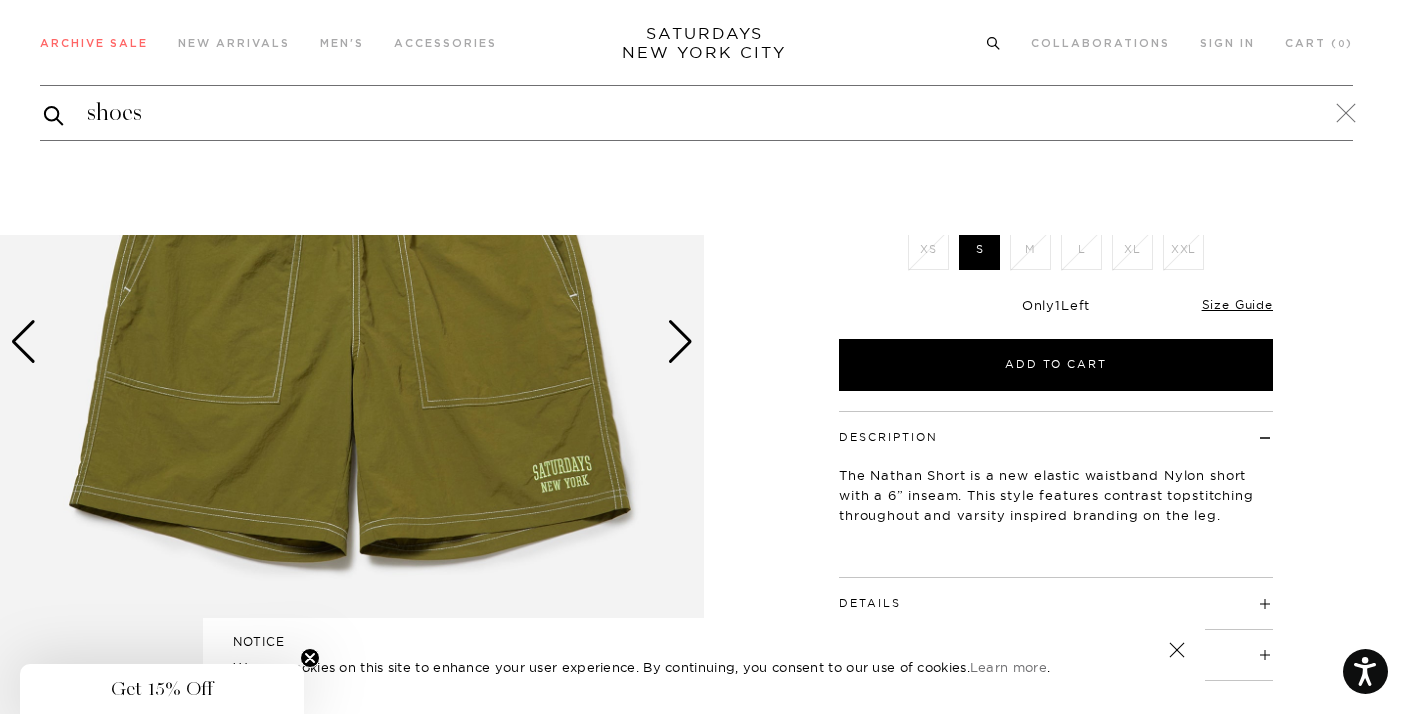type on "shoes" 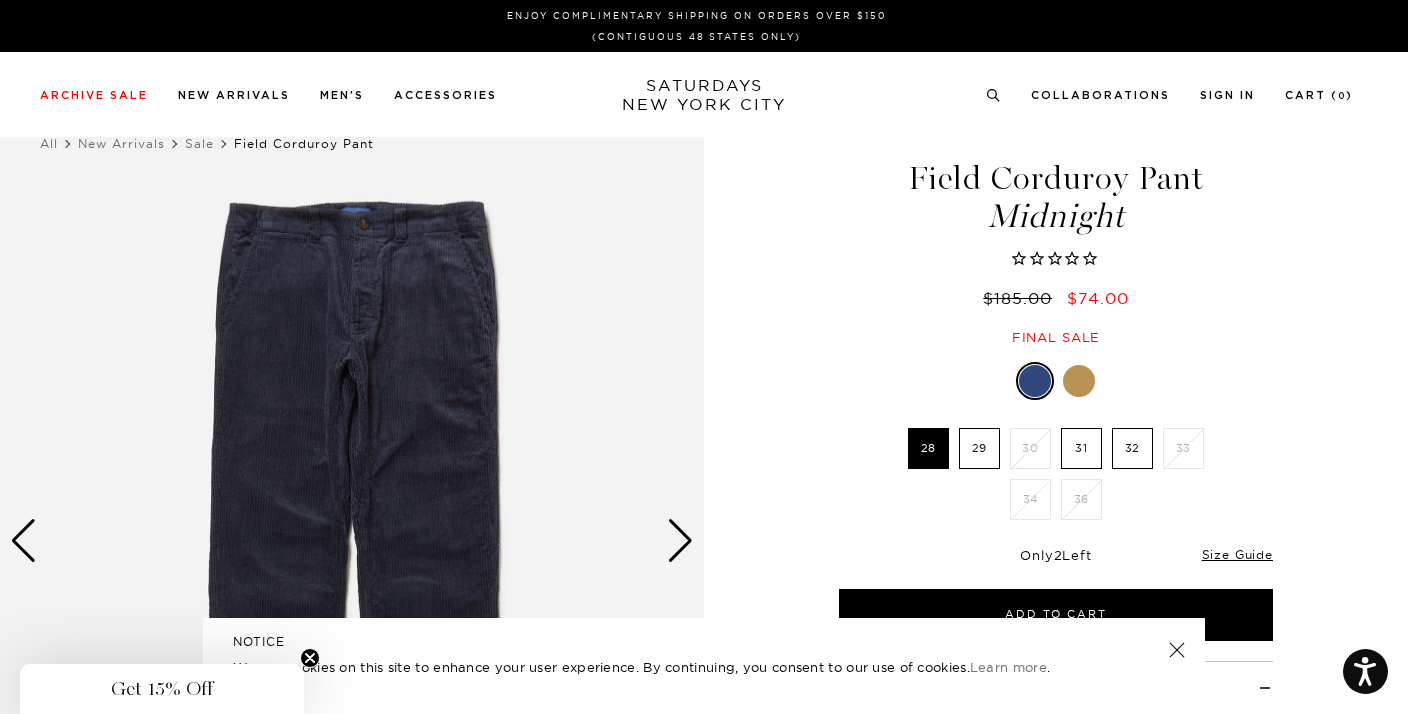 scroll, scrollTop: 0, scrollLeft: 0, axis: both 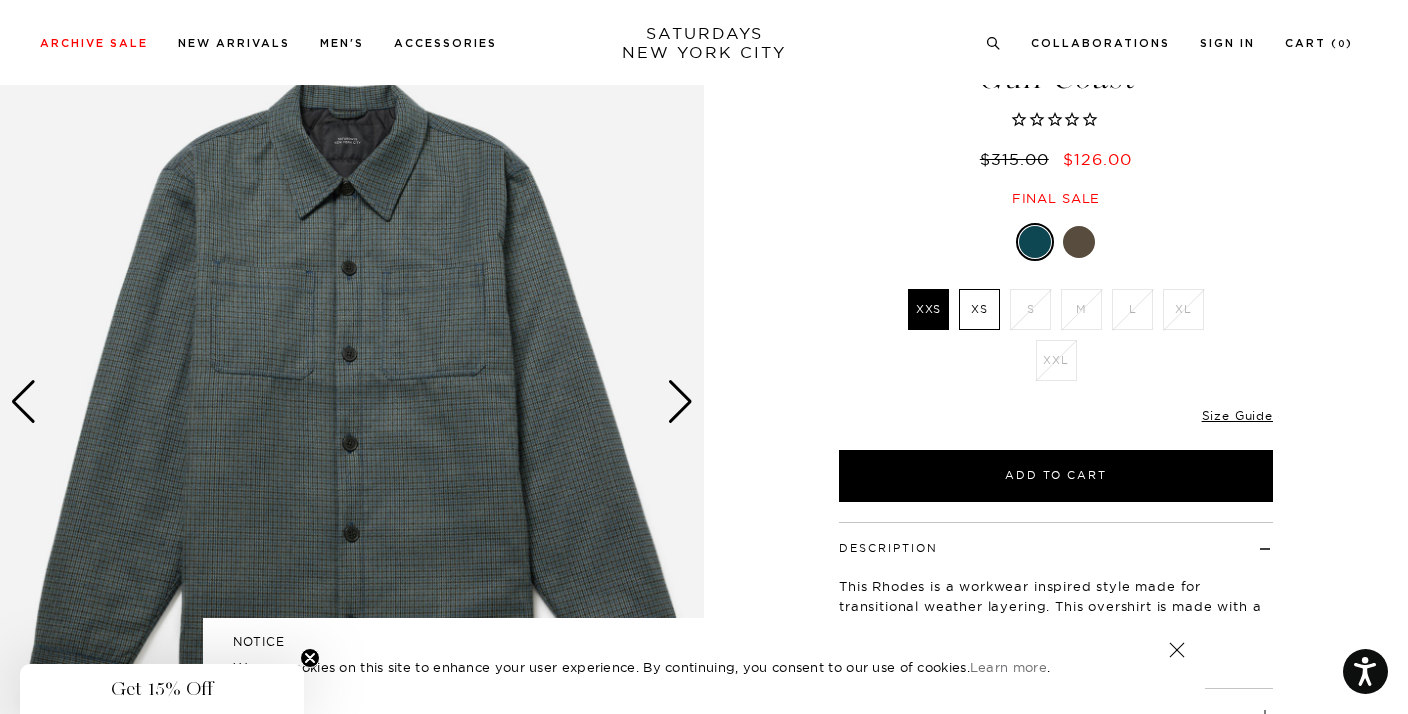 click at bounding box center (680, 402) 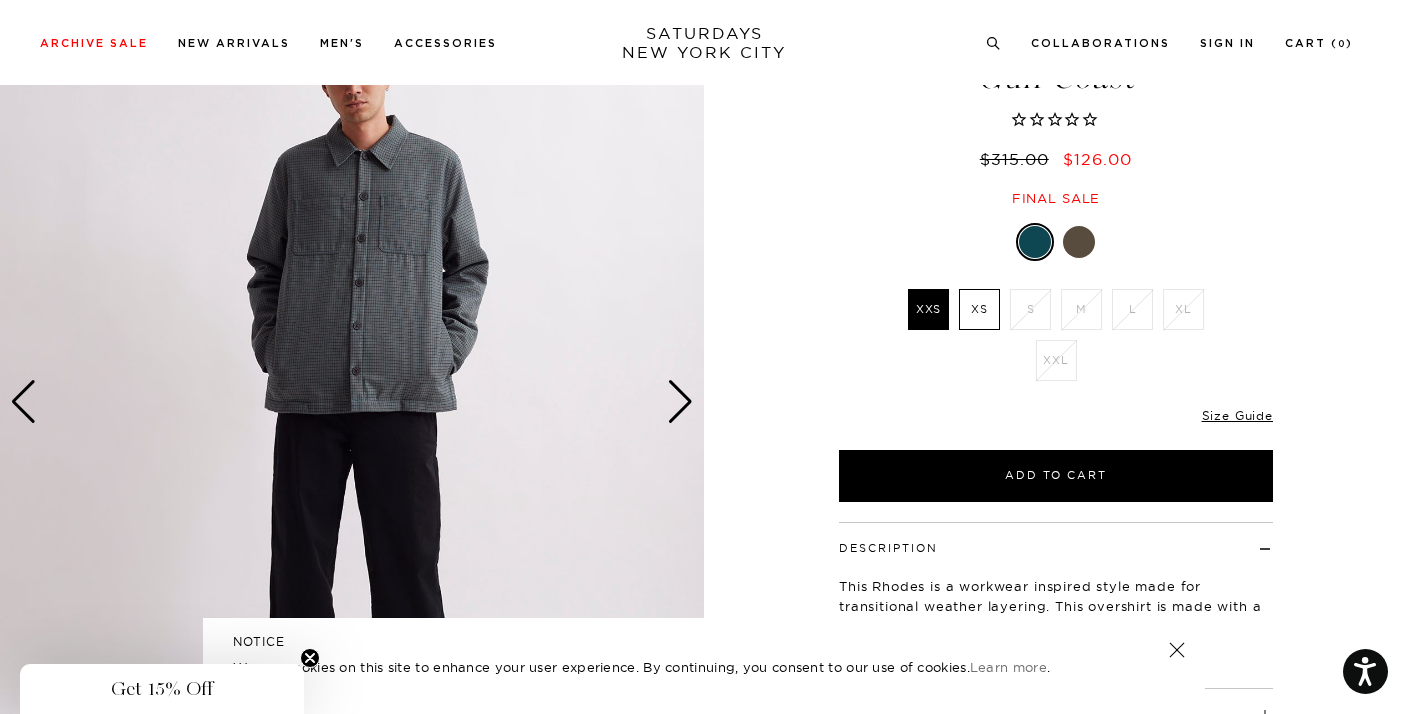 click at bounding box center (680, 402) 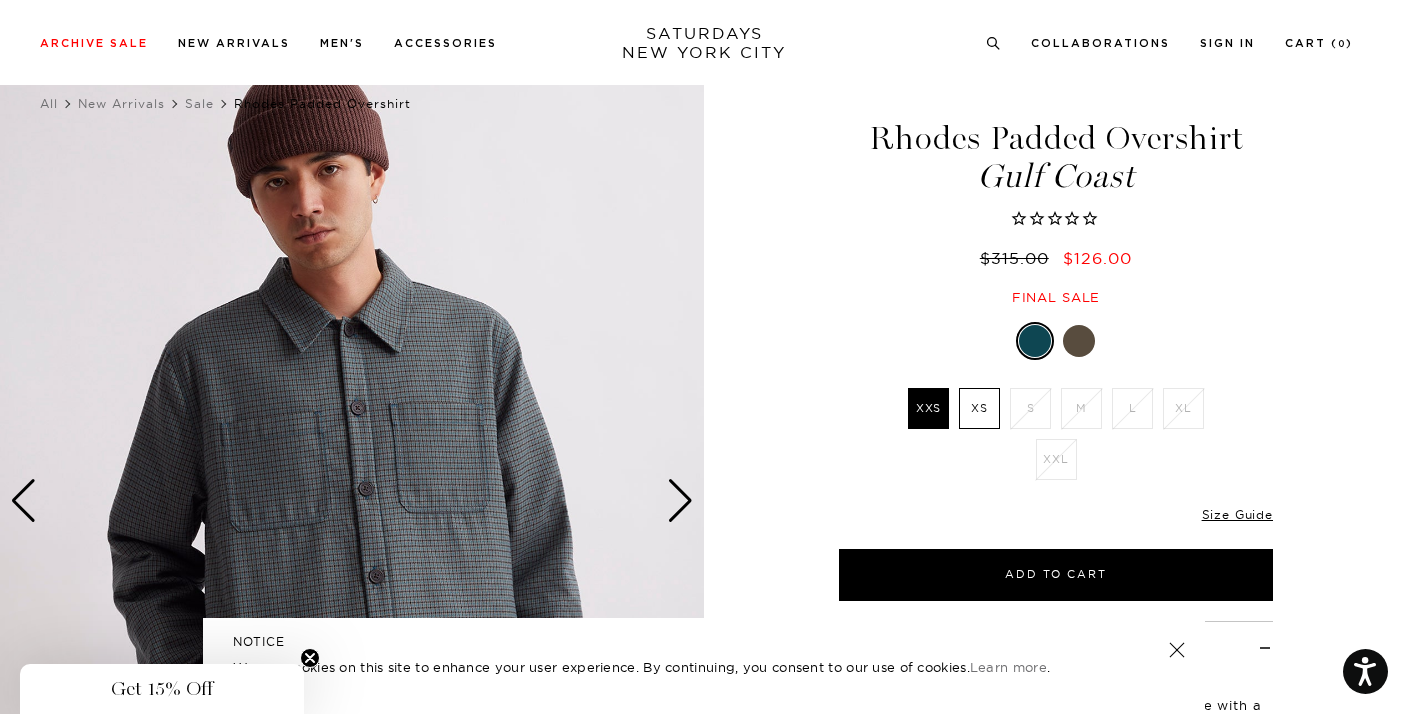 scroll, scrollTop: 43, scrollLeft: 0, axis: vertical 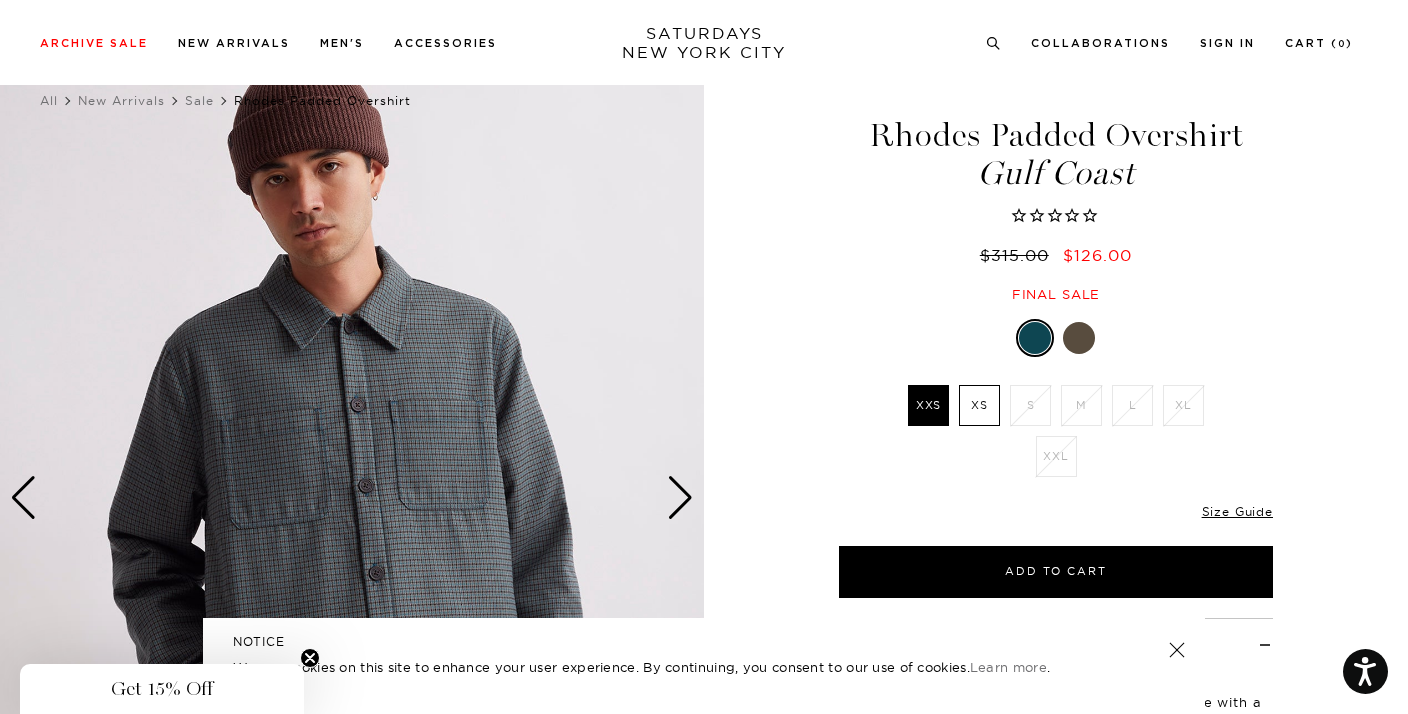 click at bounding box center [1079, 338] 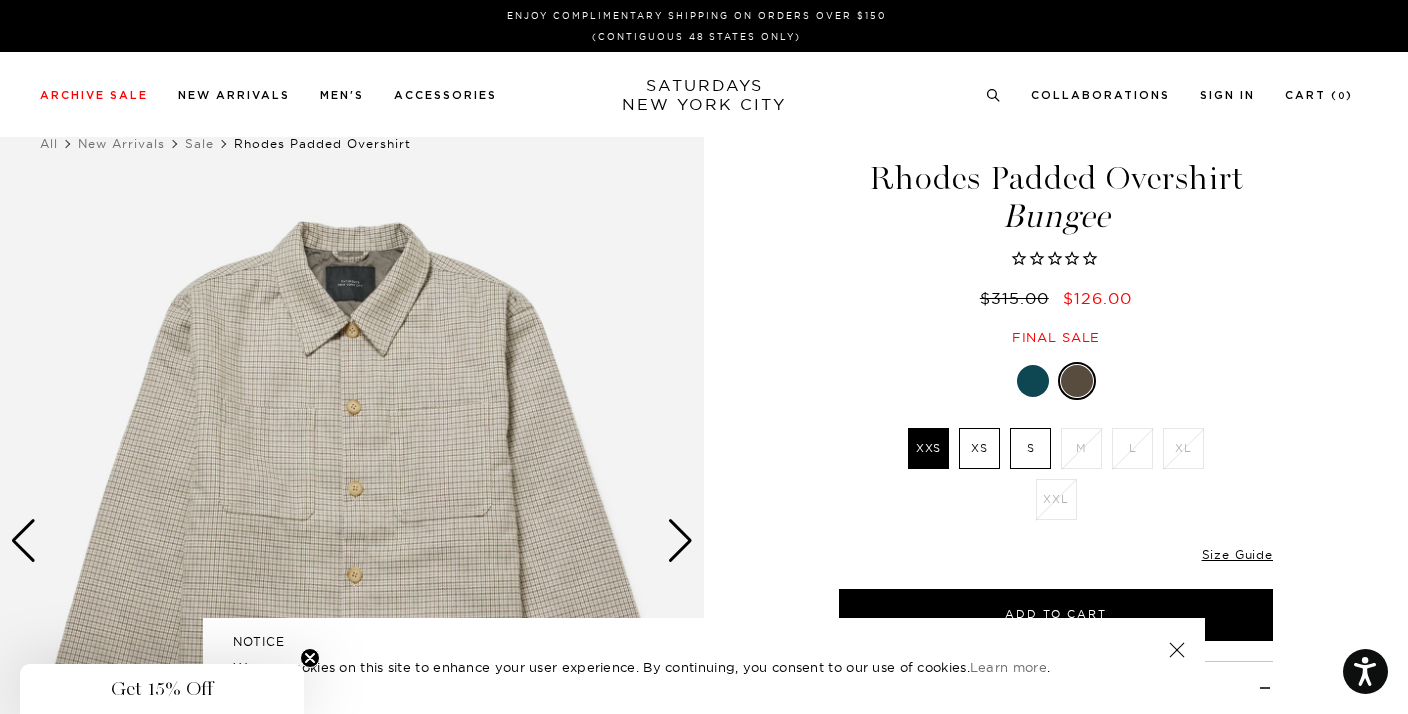 scroll, scrollTop: 0, scrollLeft: 0, axis: both 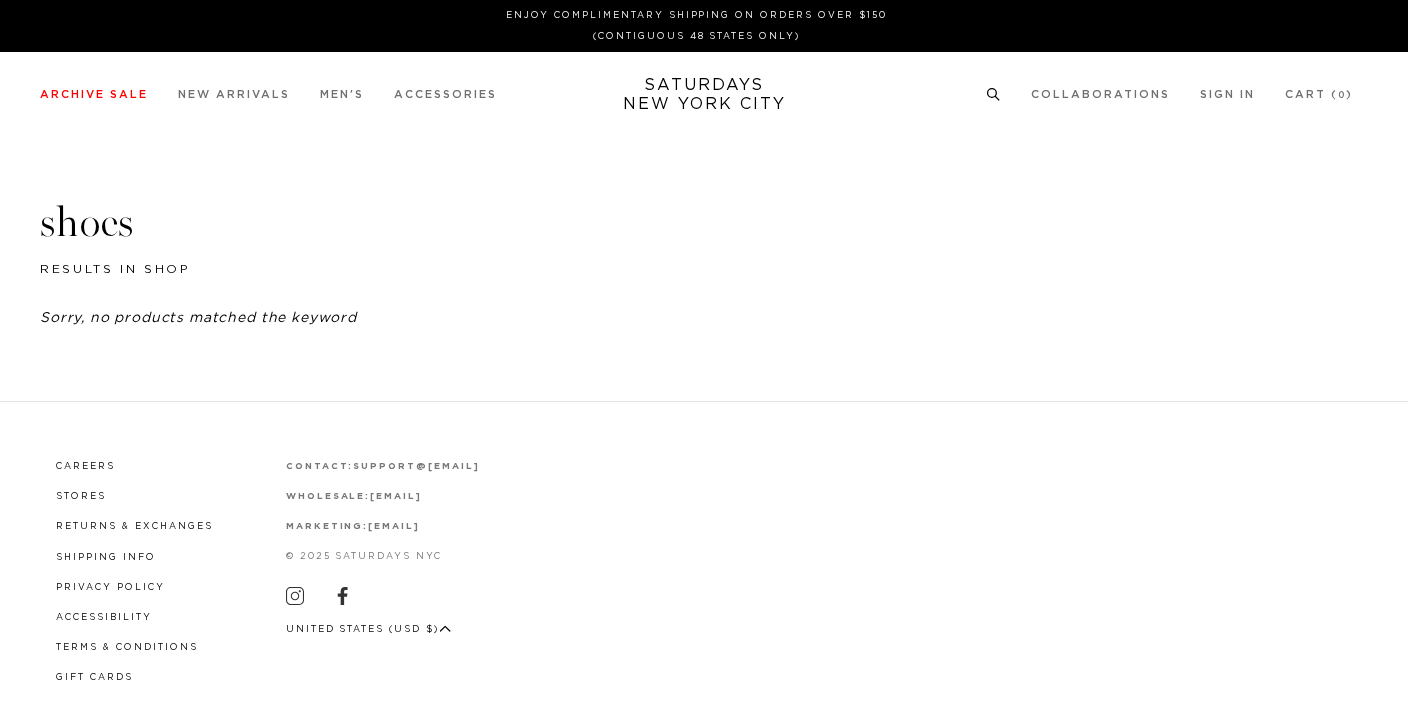 click 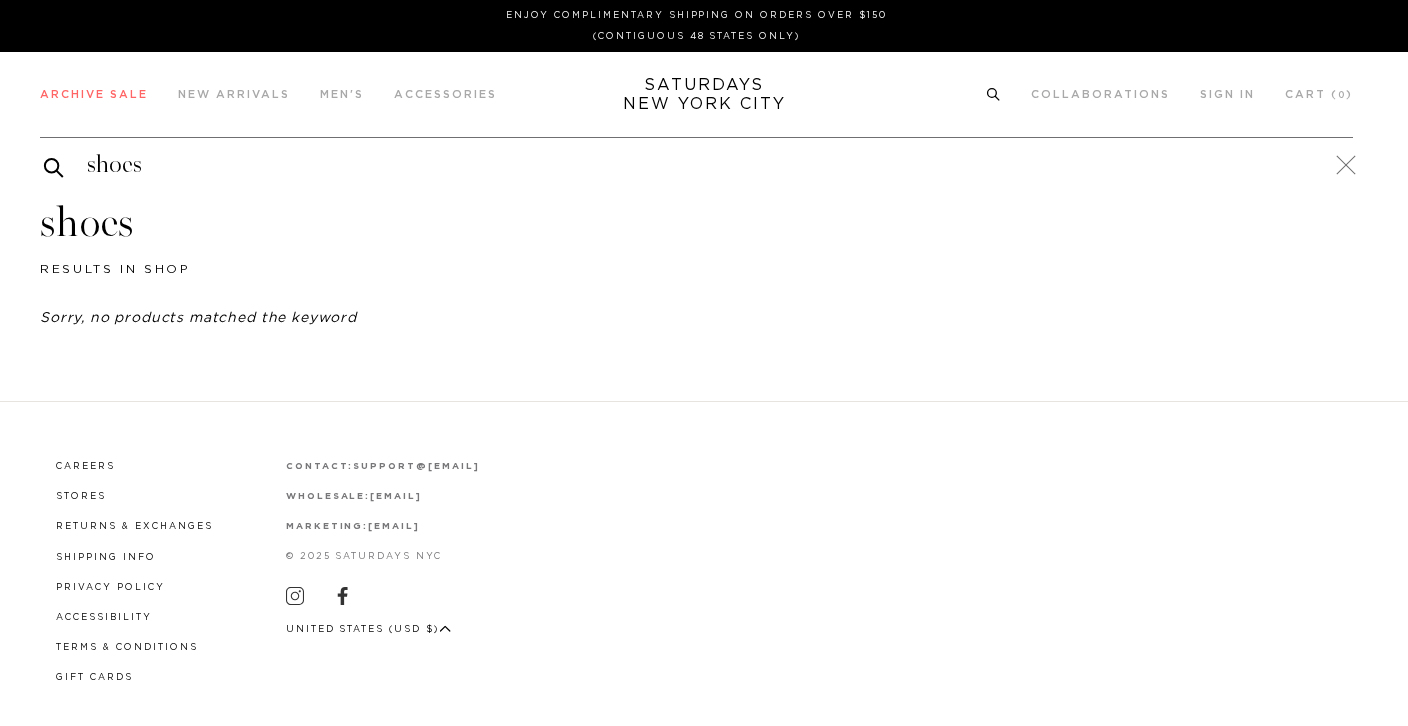 scroll, scrollTop: 0, scrollLeft: 0, axis: both 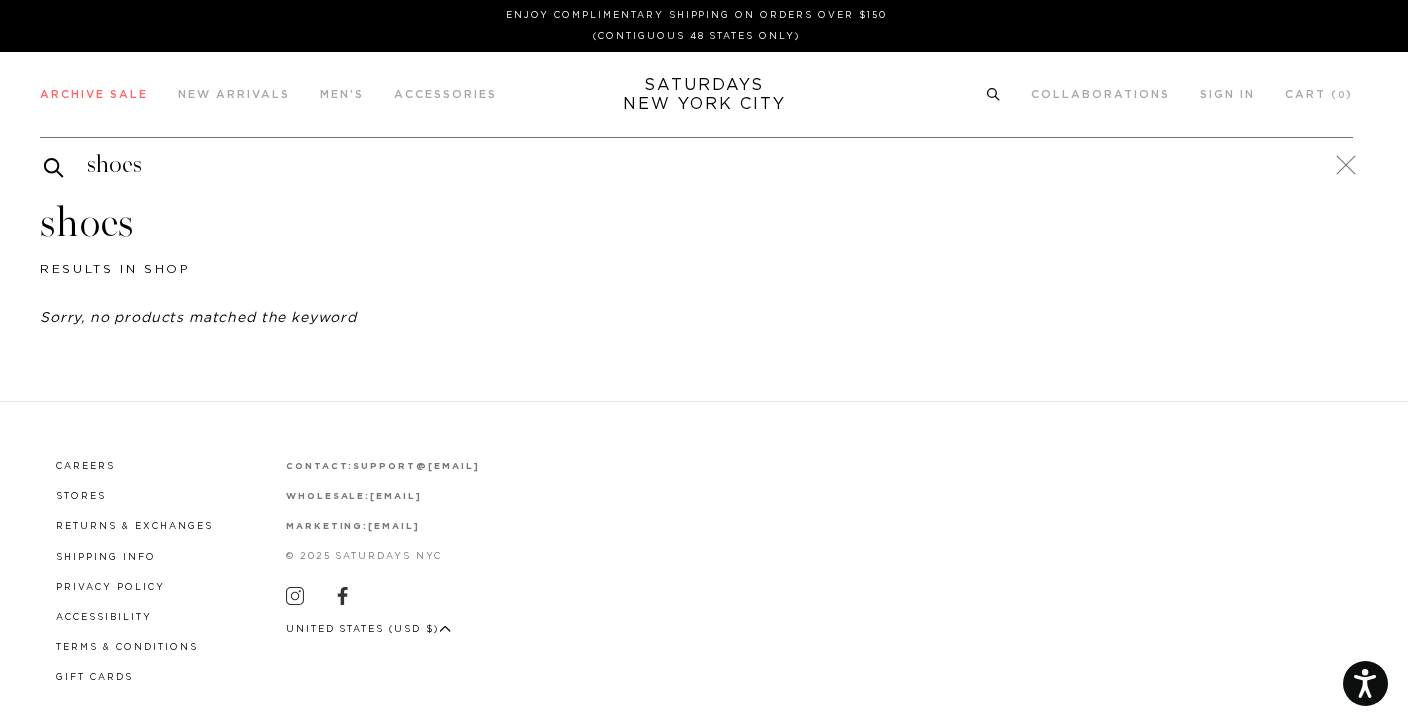 click 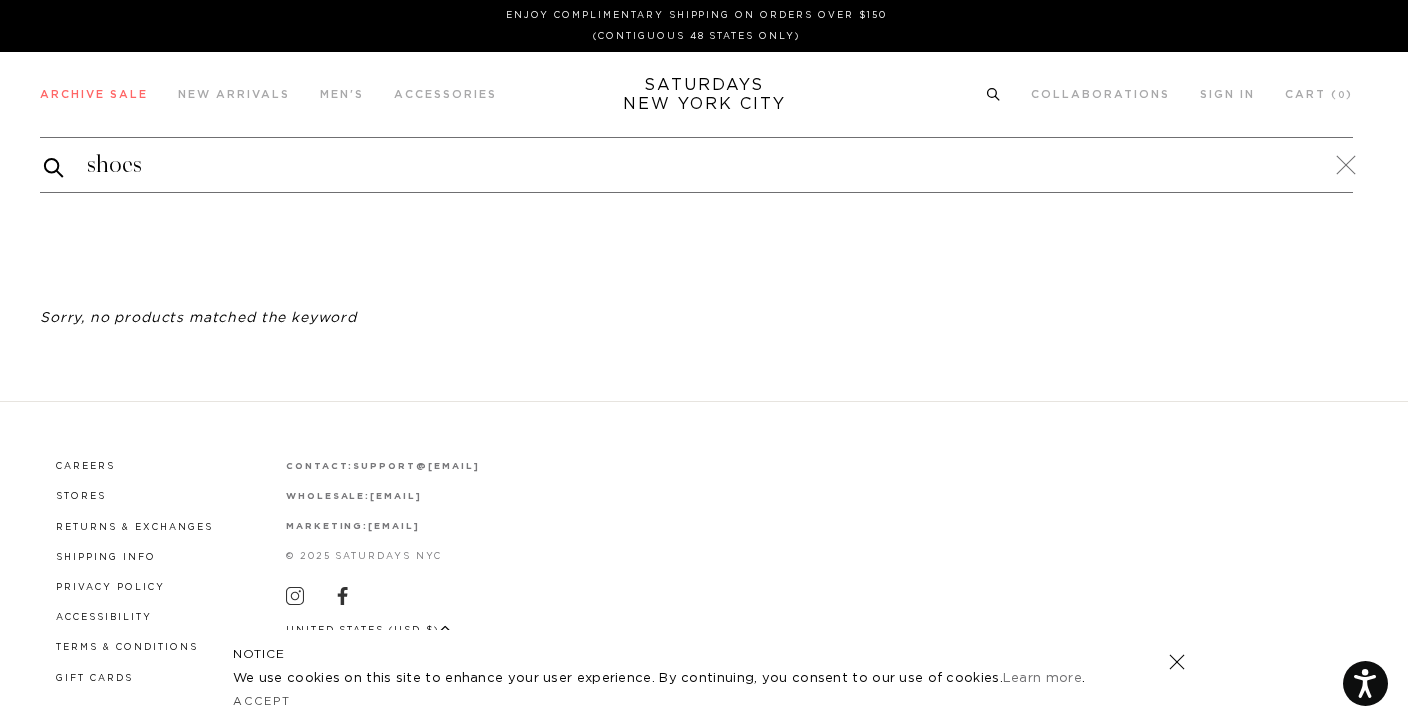 click 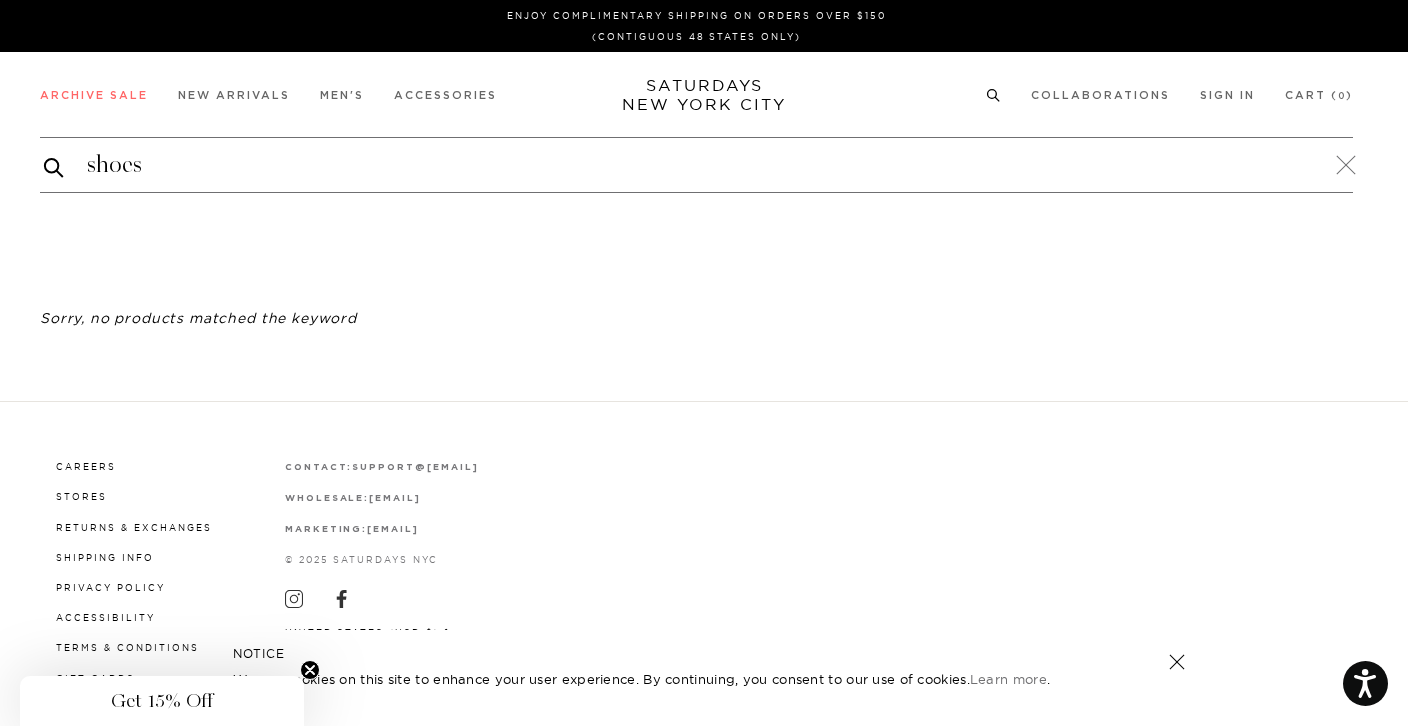 click on "shoes" at bounding box center (696, 164) 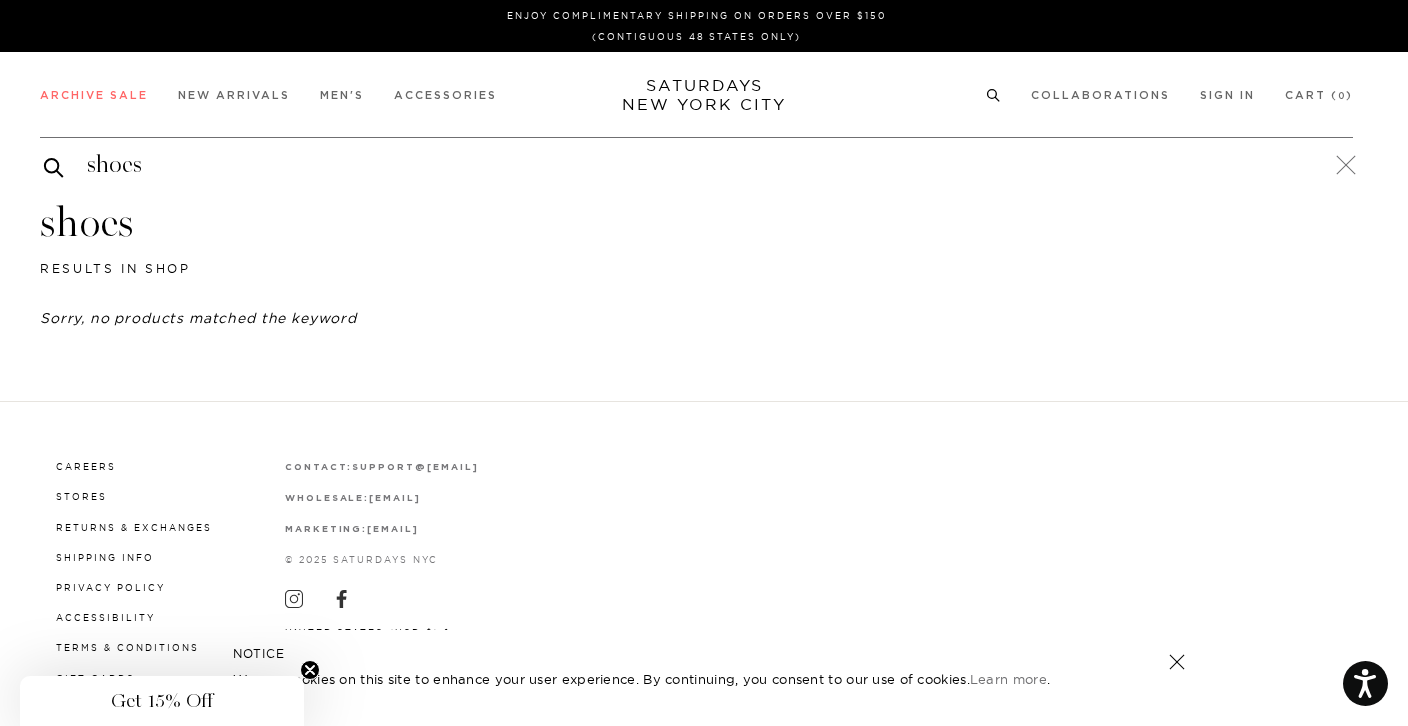click on "shoes" at bounding box center (696, 164) 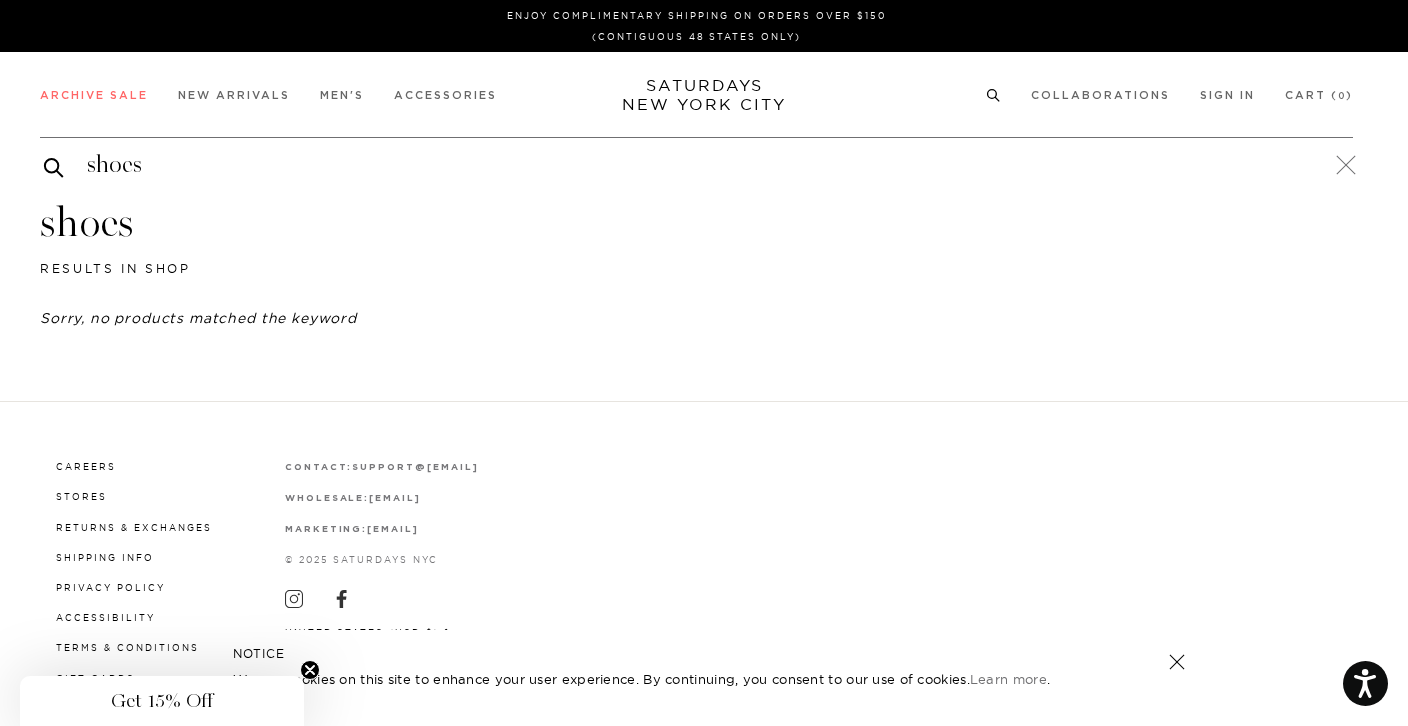 click 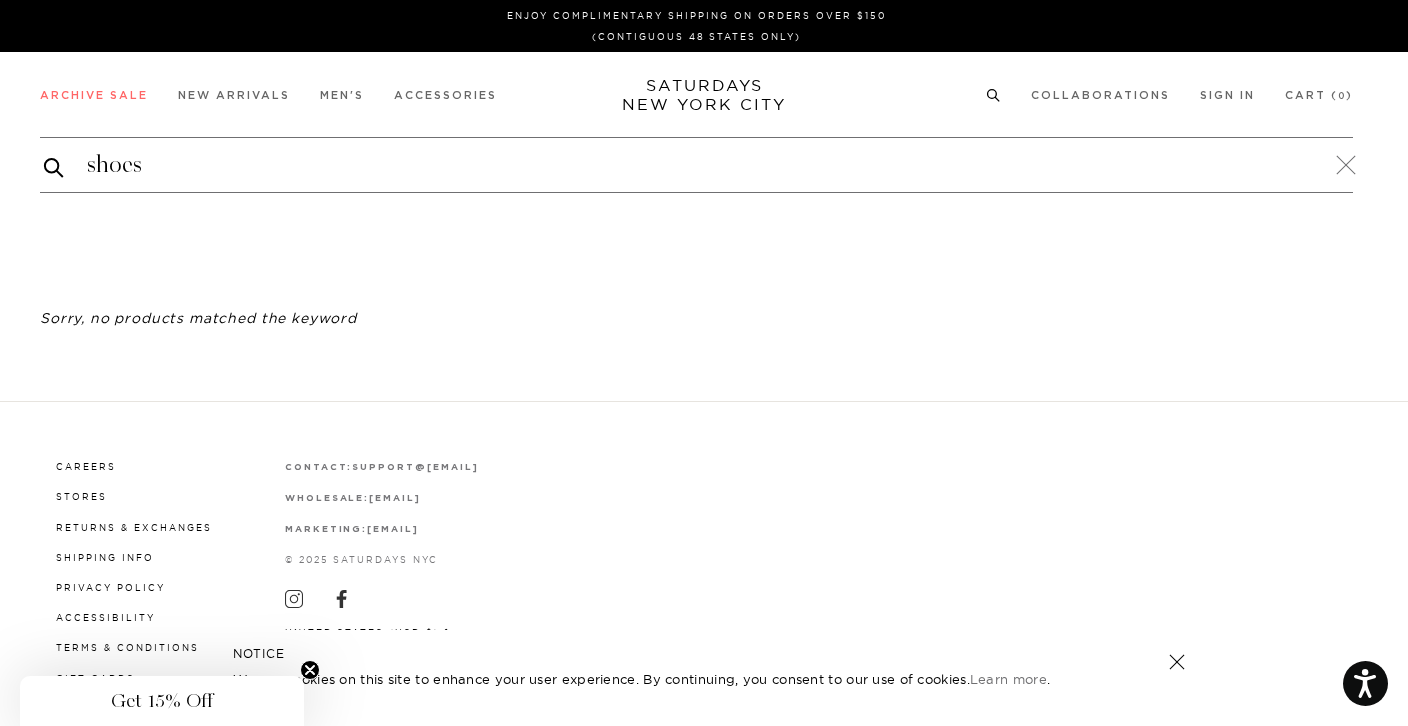 click on "shoes" at bounding box center [696, 165] 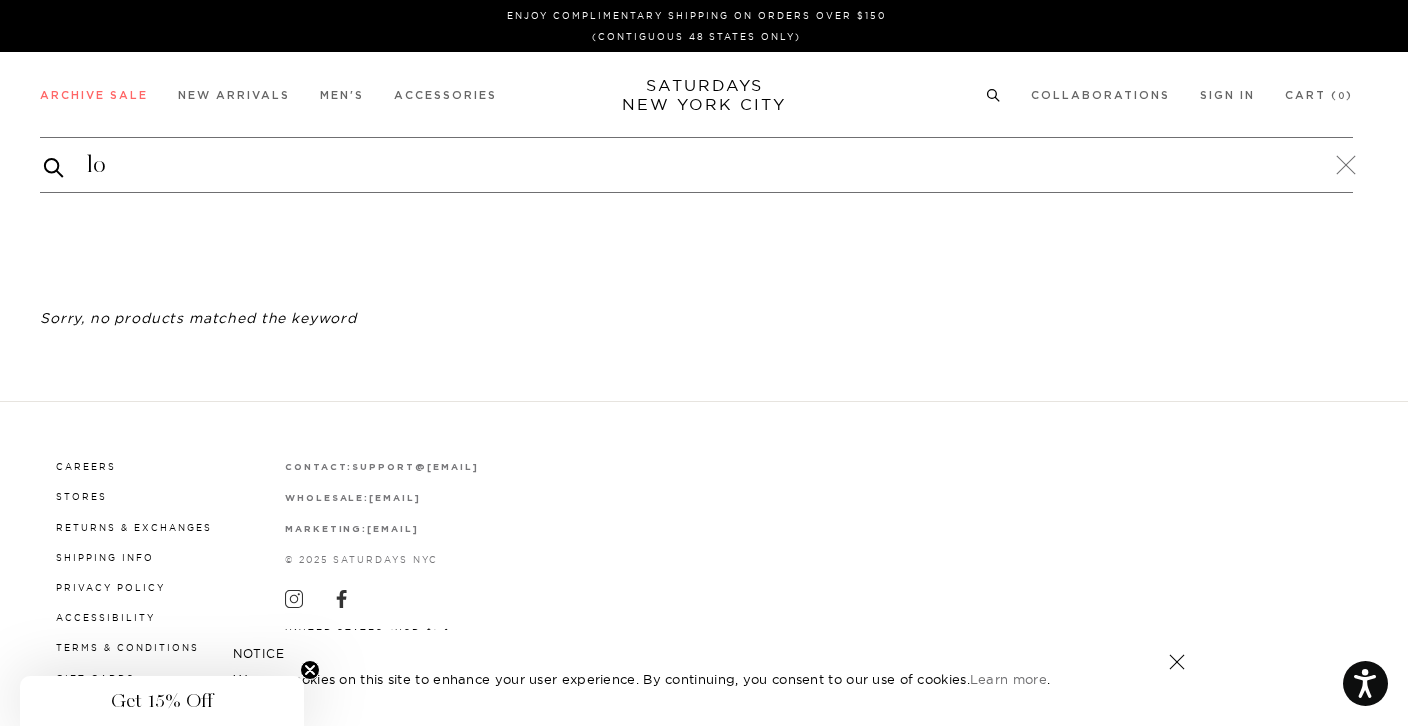 type on "l" 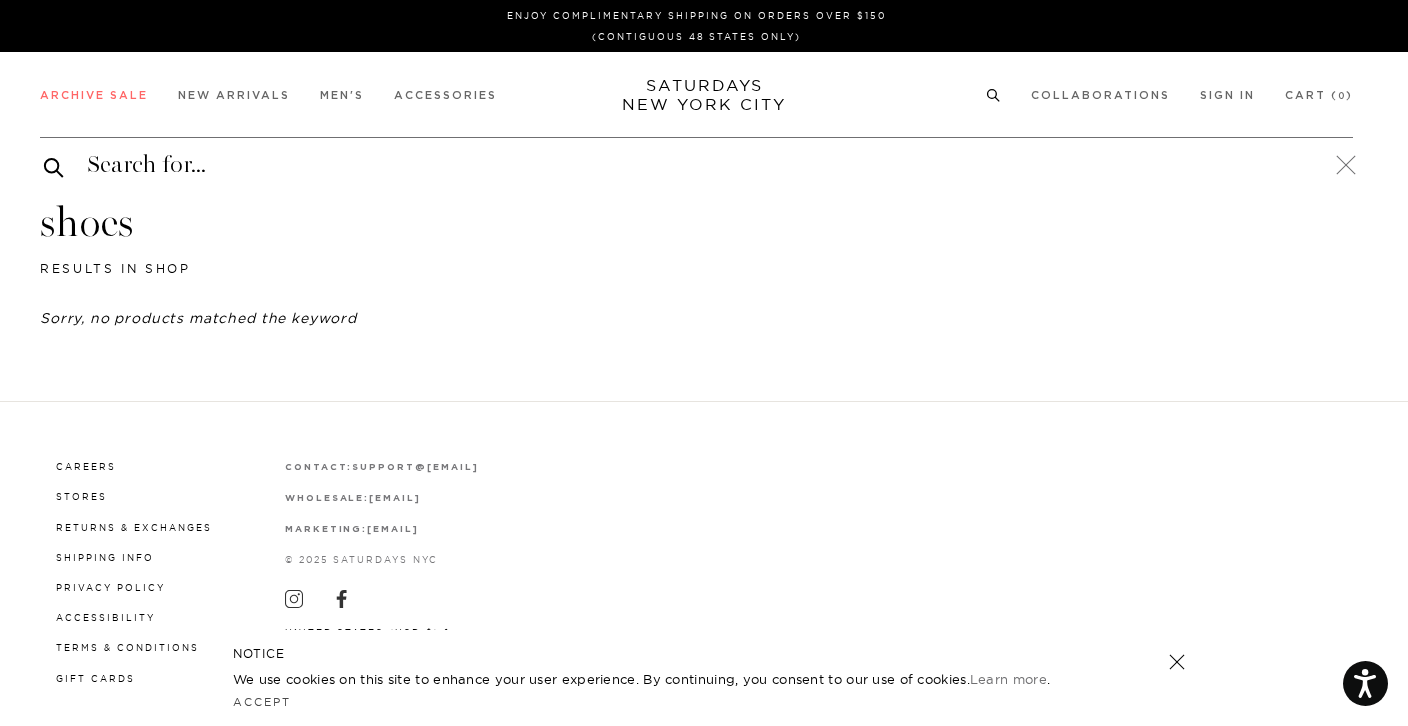 type 